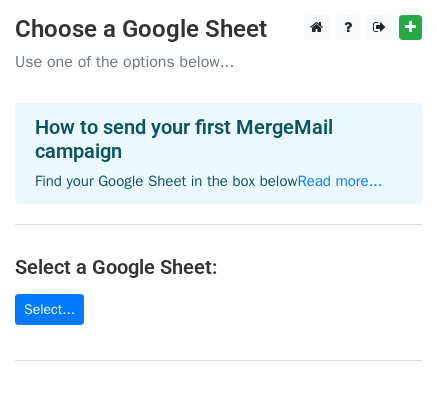 scroll, scrollTop: 0, scrollLeft: 0, axis: both 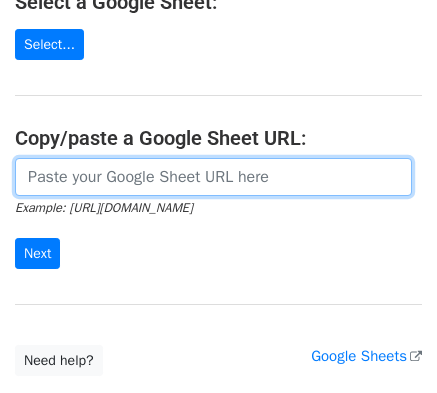 click at bounding box center (213, 177) 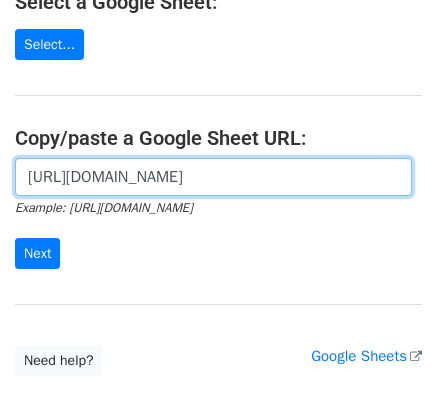 scroll, scrollTop: 0, scrollLeft: 438, axis: horizontal 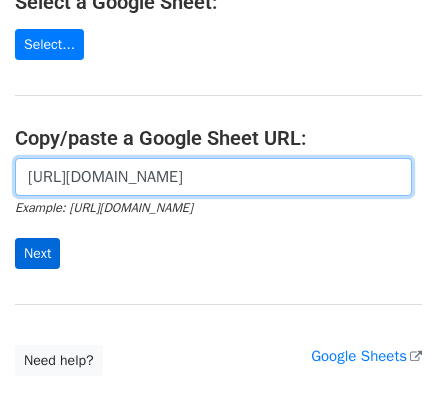 type on "[URL][DOMAIN_NAME]" 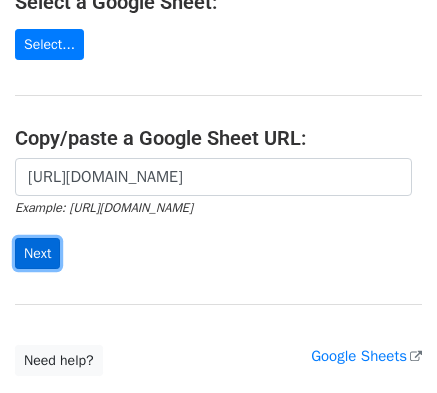 scroll, scrollTop: 0, scrollLeft: 0, axis: both 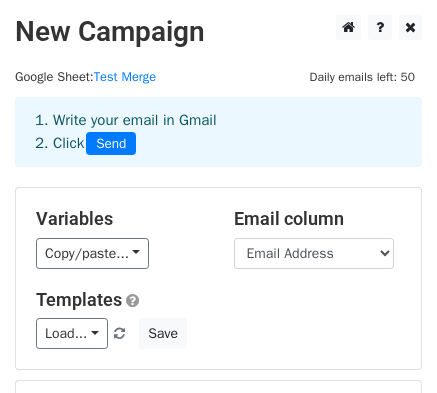 click on "1. Write your email in Gmail
2. Click
Send" at bounding box center [218, 132] 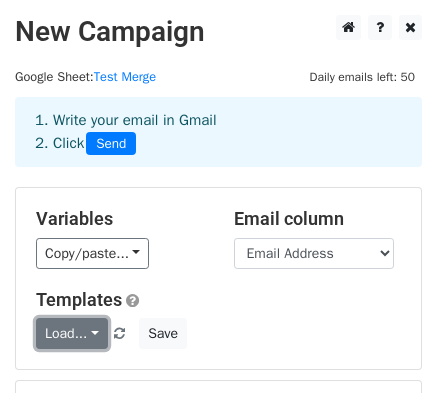 click on "Load..." at bounding box center (72, 333) 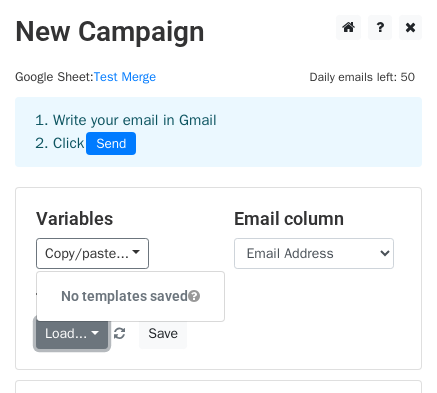 click on "Load..." at bounding box center [72, 333] 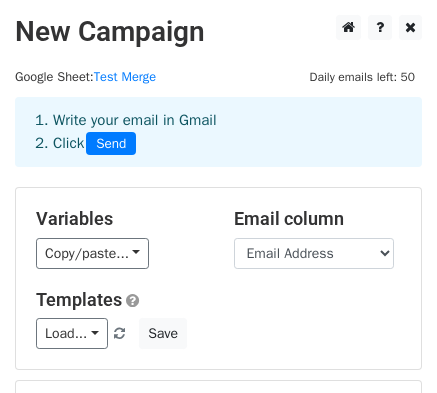 click on "1. Write your email in Gmail
2. Click
Send" at bounding box center (218, 132) 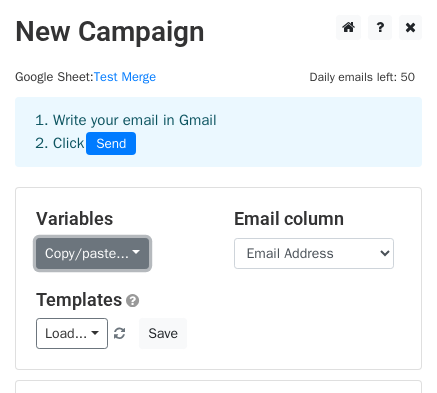 click on "Copy/paste..." at bounding box center [92, 253] 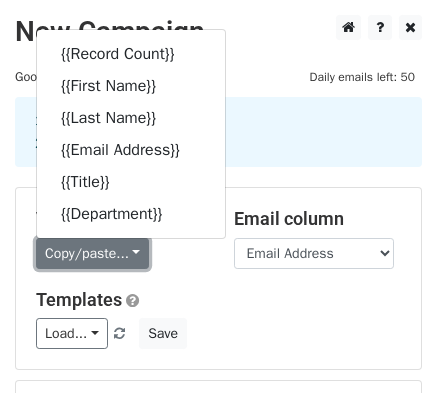 click on "Copy/paste..." at bounding box center (92, 253) 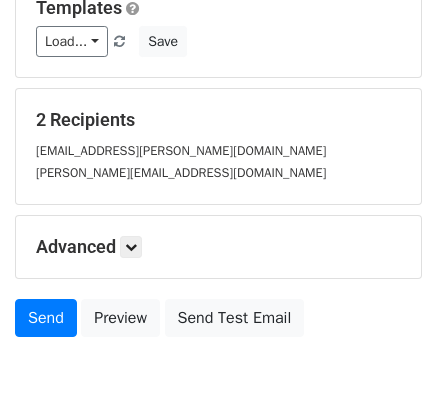 scroll, scrollTop: 341, scrollLeft: 0, axis: vertical 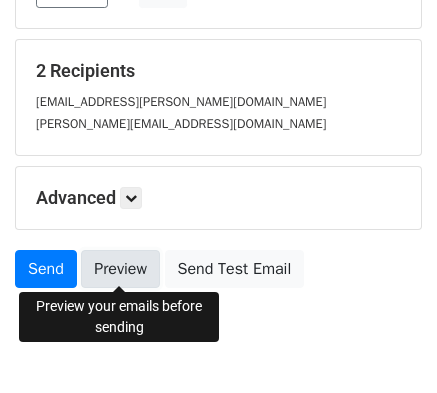 click on "Preview" at bounding box center [120, 269] 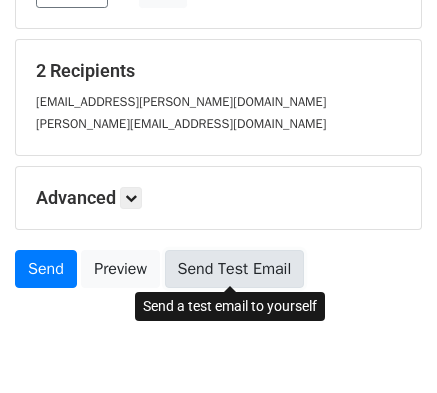 click on "Send Test Email" at bounding box center [235, 269] 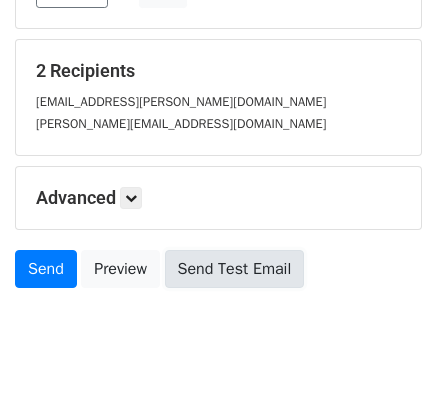 click on "Send Test Email" at bounding box center (235, 269) 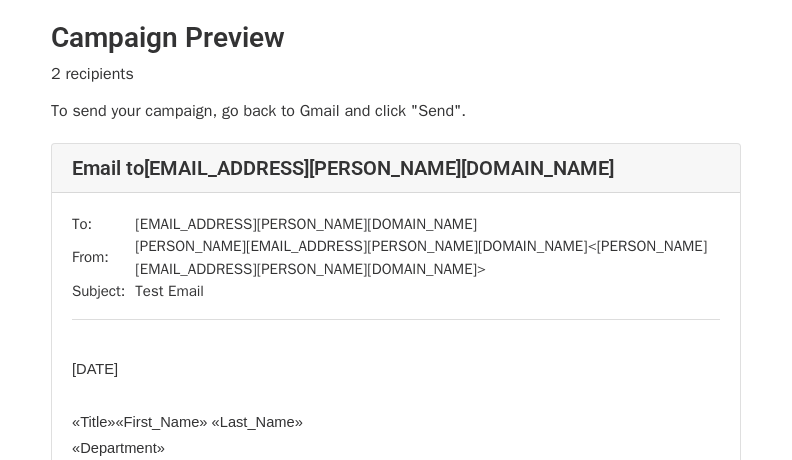 scroll, scrollTop: 0, scrollLeft: 0, axis: both 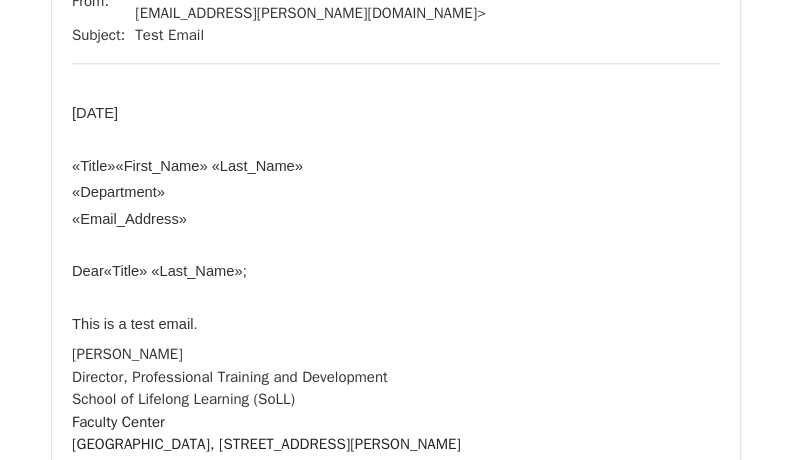 drag, startPoint x: 797, startPoint y: 116, endPoint x: 842, endPoint y: 359, distance: 247.13155 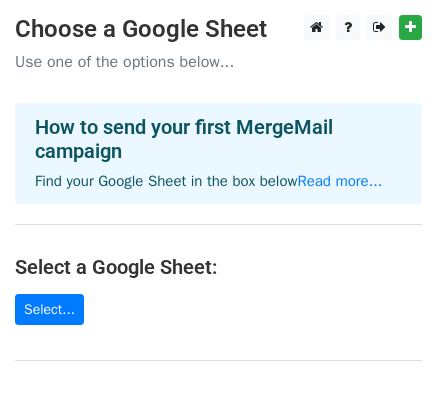 scroll, scrollTop: 0, scrollLeft: 0, axis: both 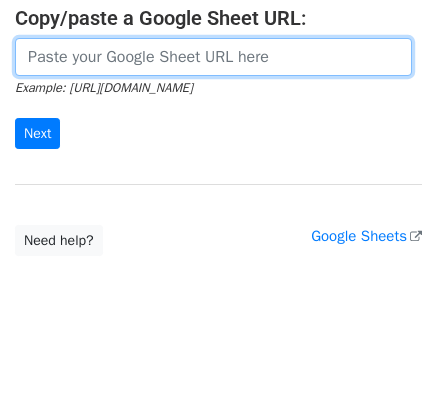 click at bounding box center [213, 57] 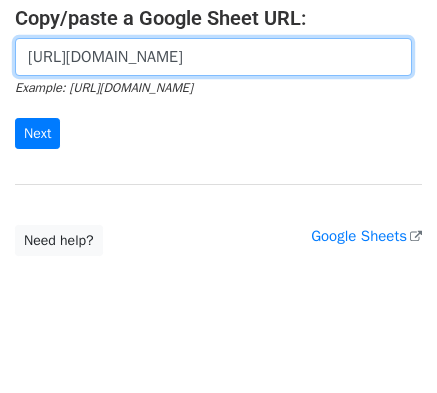 scroll, scrollTop: 0, scrollLeft: 438, axis: horizontal 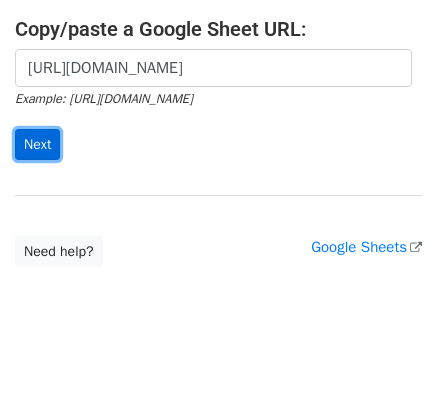 click on "Next" at bounding box center [37, 144] 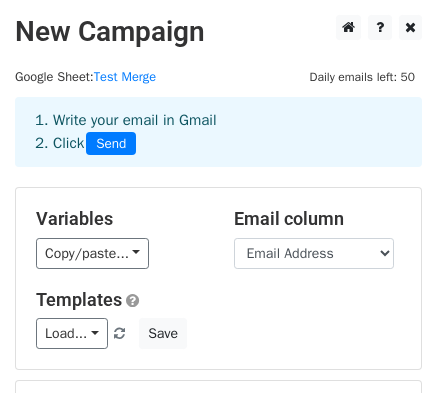 scroll, scrollTop: 0, scrollLeft: 0, axis: both 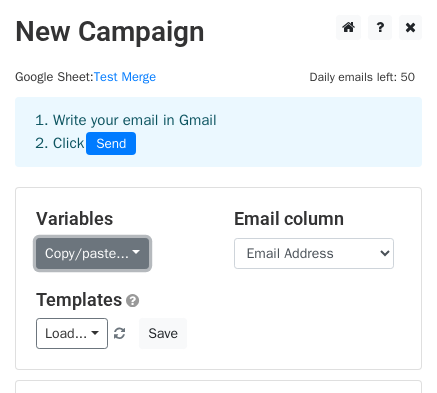 click on "Copy/paste..." at bounding box center (92, 253) 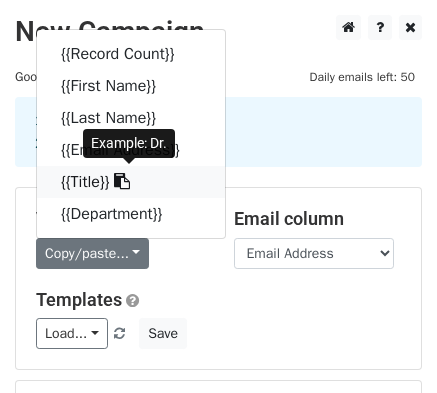 click on "{{Title}}" at bounding box center [131, 182] 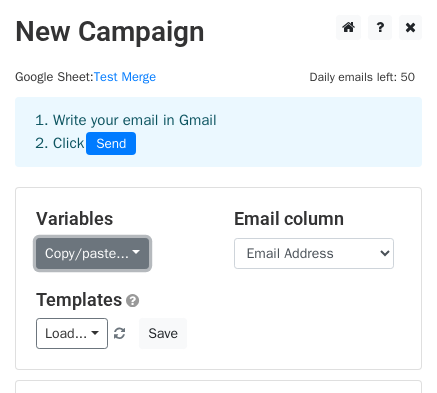 click on "Copy/paste..." at bounding box center (92, 253) 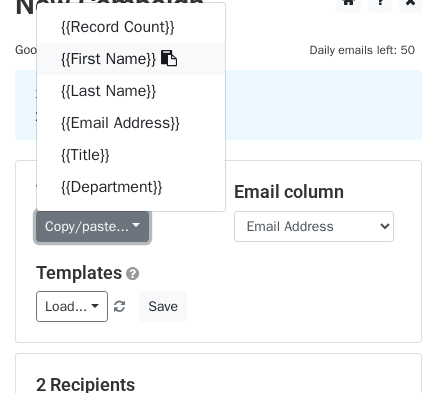 scroll, scrollTop: 29, scrollLeft: 0, axis: vertical 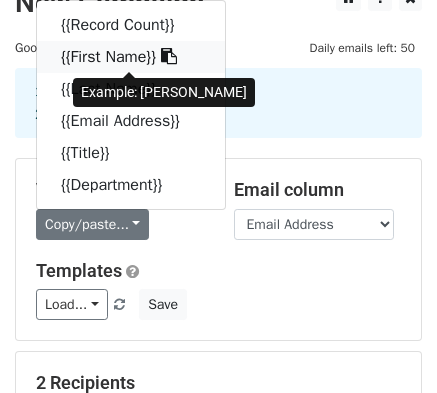 click on "{{First Name}}" at bounding box center [131, 57] 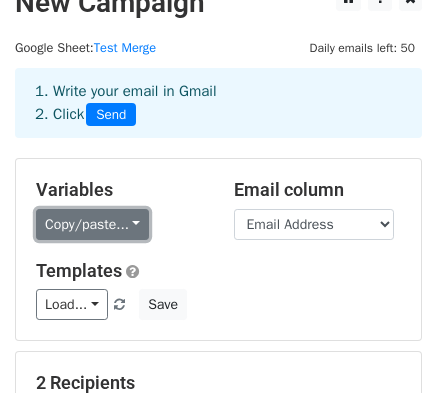 click on "Copy/paste..." at bounding box center [92, 224] 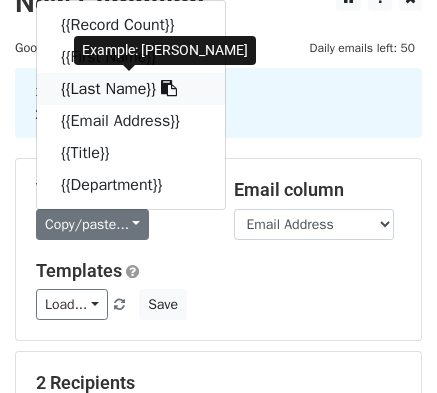 click on "{{Last Name}}" at bounding box center [131, 89] 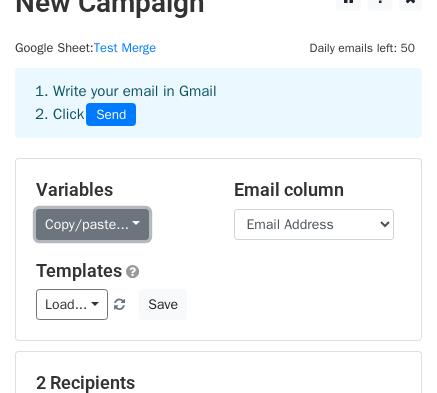click on "Copy/paste..." at bounding box center (92, 224) 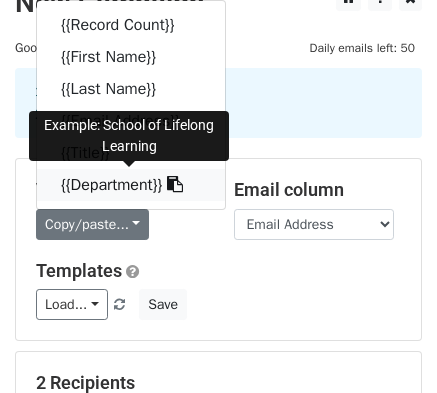 click on "{{Department}}" at bounding box center (131, 185) 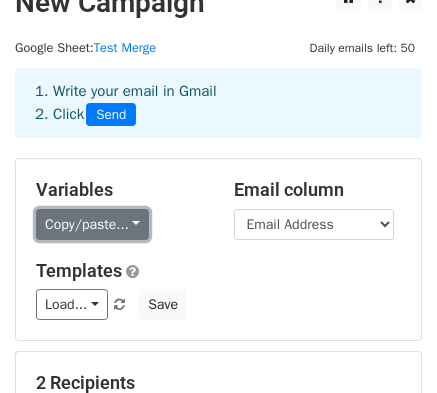 click on "Copy/paste..." at bounding box center [92, 224] 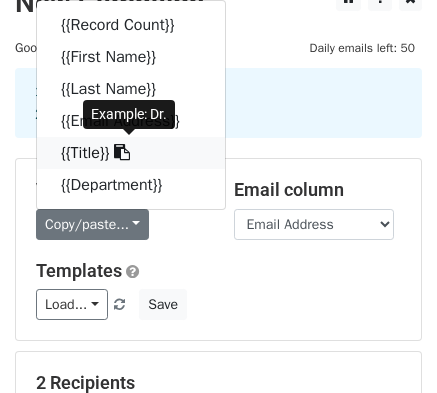 click on "{{Title}}" at bounding box center (131, 153) 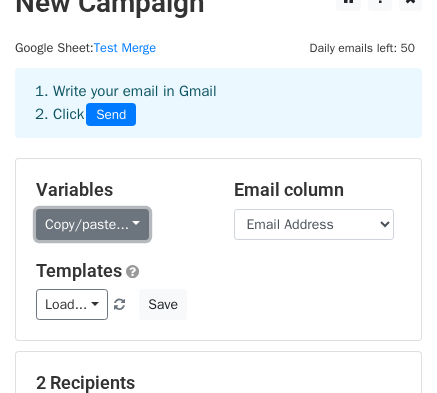 click on "Copy/paste..." at bounding box center (92, 224) 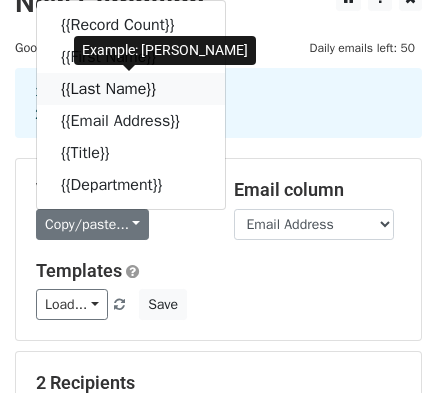 click on "{{Last Name}}" at bounding box center [131, 89] 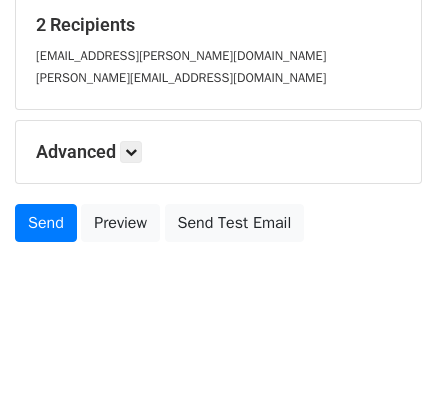 scroll, scrollTop: 402, scrollLeft: 0, axis: vertical 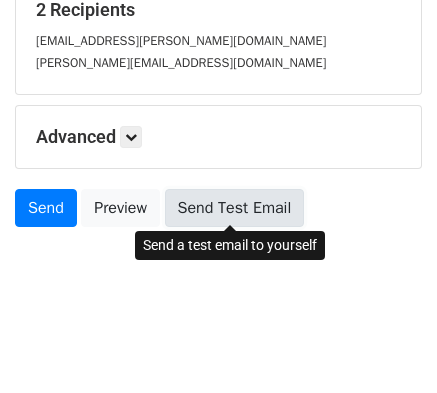 click on "Send Test Email" at bounding box center (235, 208) 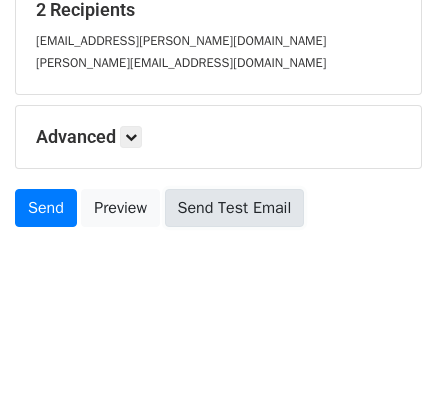 click on "Send Test Email" at bounding box center [235, 208] 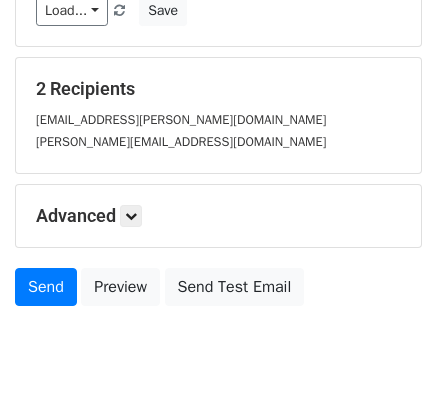 scroll, scrollTop: 333, scrollLeft: 0, axis: vertical 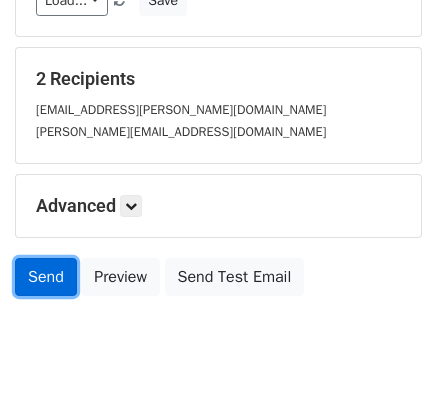 click on "Send" at bounding box center [46, 277] 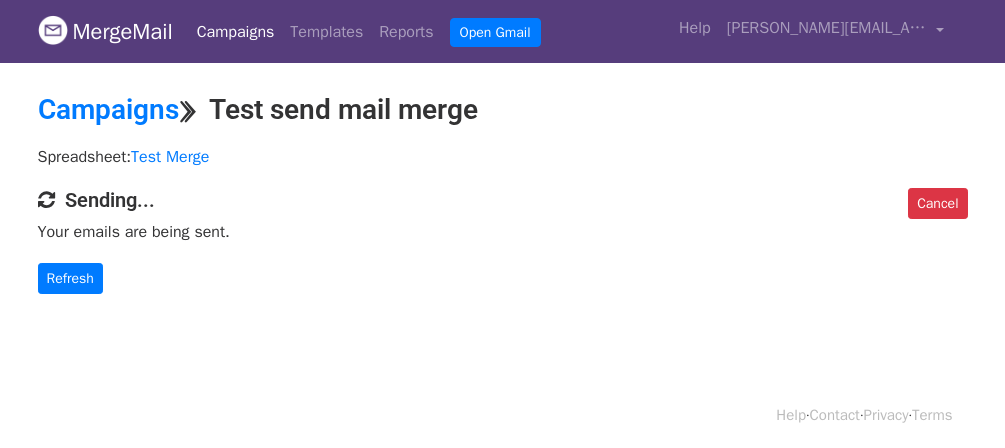 scroll, scrollTop: 0, scrollLeft: 0, axis: both 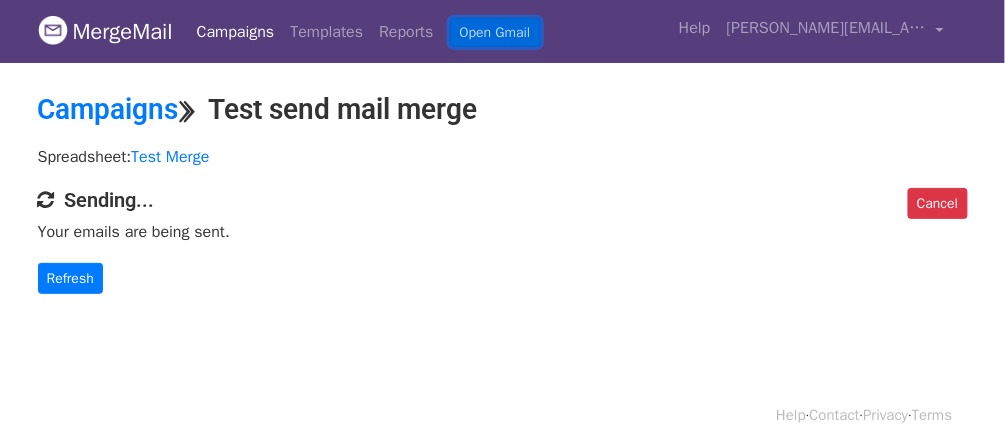 click on "Open Gmail" at bounding box center (495, 32) 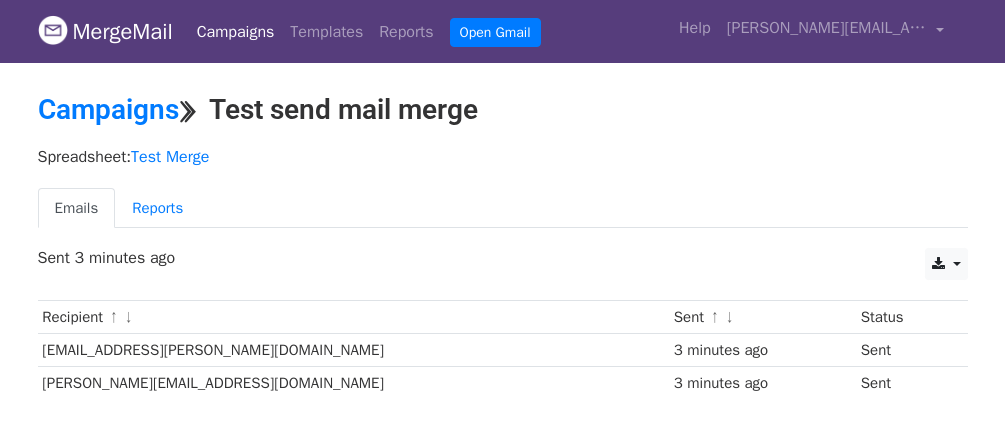 scroll, scrollTop: 0, scrollLeft: 0, axis: both 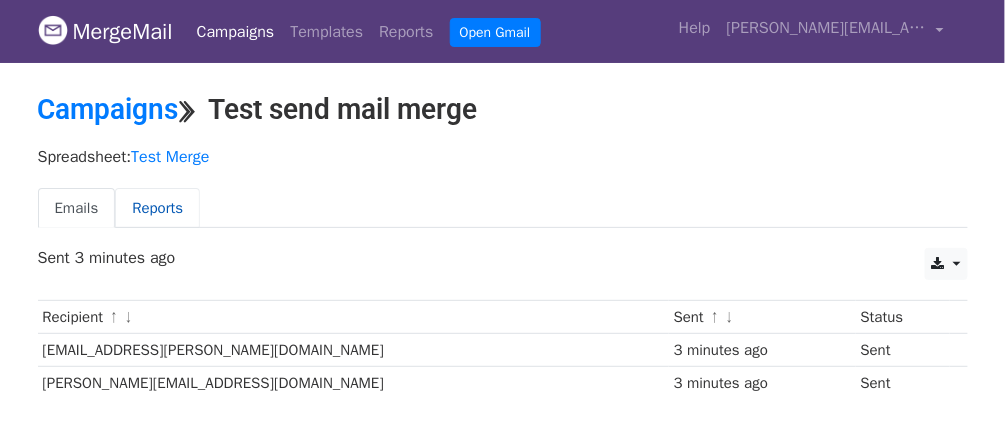 click on "Reports" at bounding box center (157, 208) 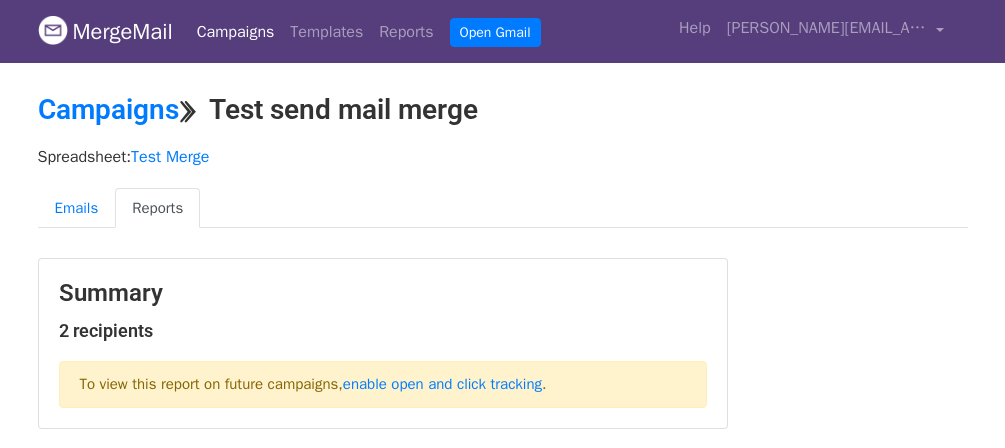 scroll, scrollTop: 0, scrollLeft: 0, axis: both 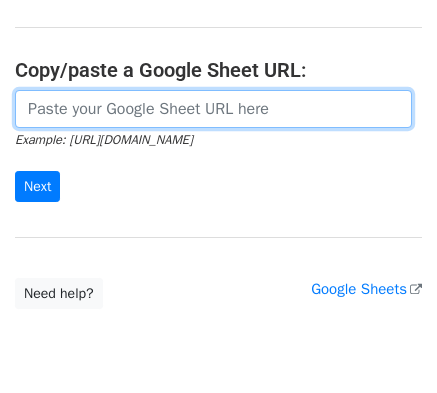 click at bounding box center (213, 109) 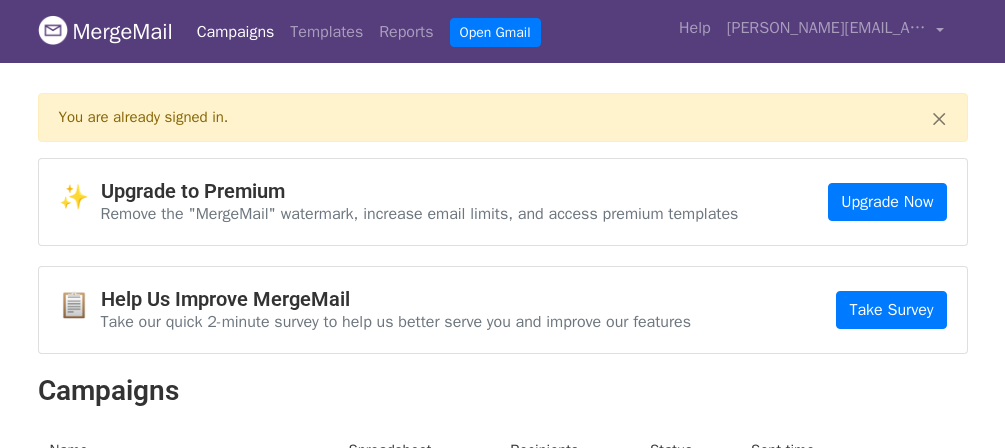 scroll, scrollTop: 0, scrollLeft: 0, axis: both 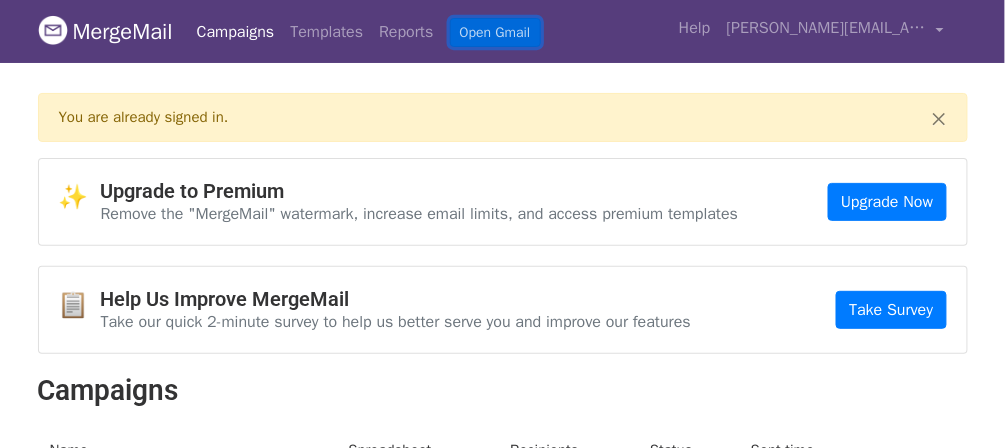 click on "Open Gmail" at bounding box center [495, 32] 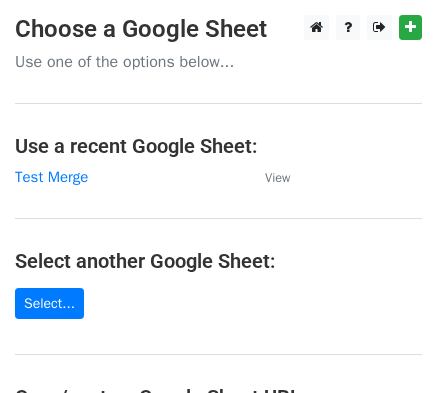 scroll, scrollTop: 0, scrollLeft: 0, axis: both 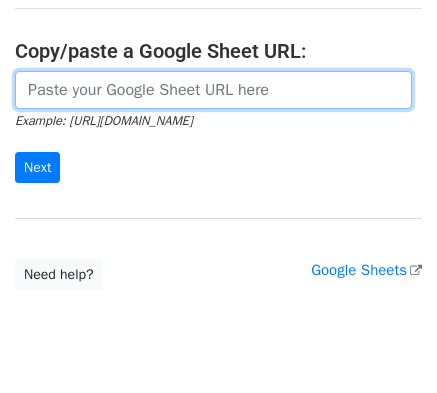 click at bounding box center [213, 90] 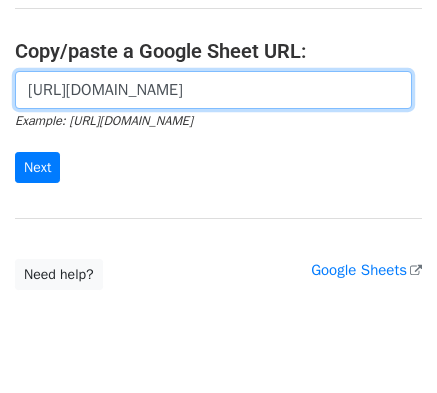 scroll, scrollTop: 0, scrollLeft: 423, axis: horizontal 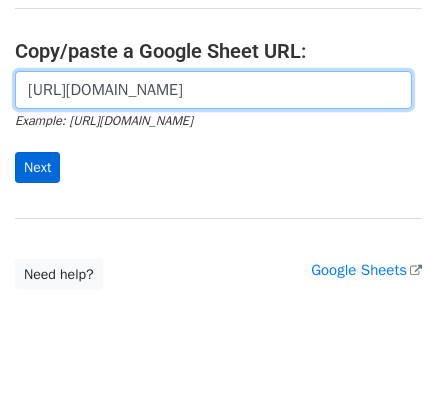 type on "https://docs.google.com/spreadsheets/d/1gJ1g_IYVEeGluHpdo0KRT9g_R0ce2Ntuh9f0i9n6778/edit?gid=0#gid=0" 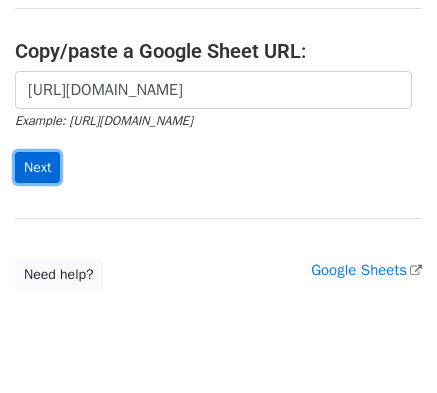 scroll, scrollTop: 0, scrollLeft: 0, axis: both 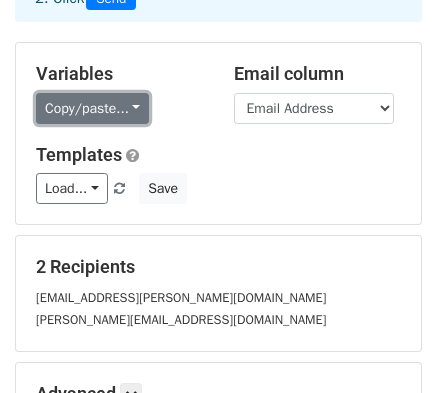 click on "Copy/paste..." at bounding box center [92, 108] 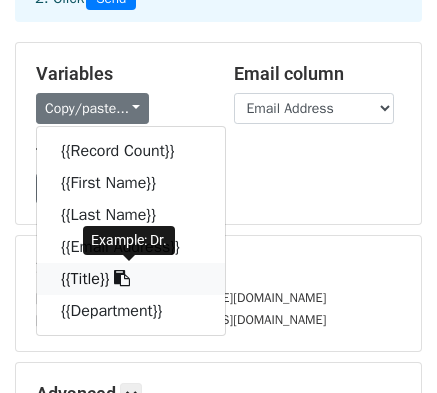 click on "{{Title}}" at bounding box center (131, 279) 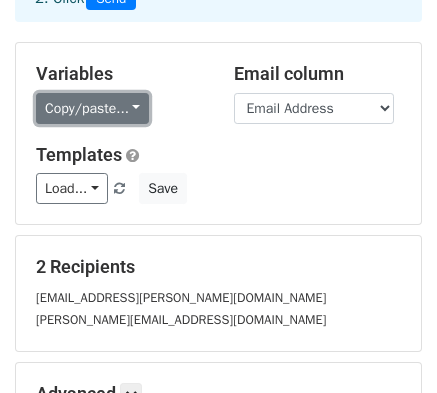 click on "Copy/paste..." at bounding box center [92, 108] 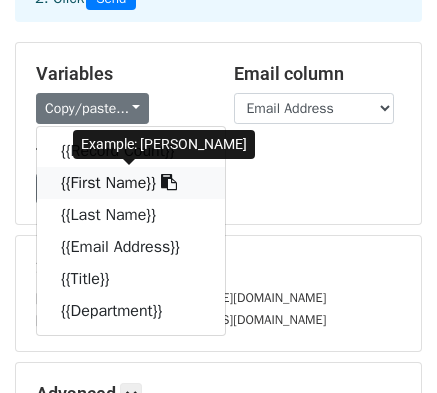click on "{{First Name}}" at bounding box center (131, 183) 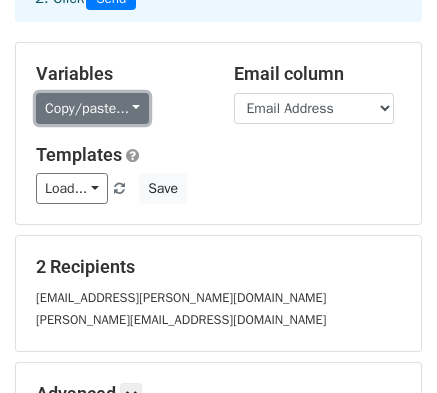 click on "Copy/paste..." at bounding box center (92, 108) 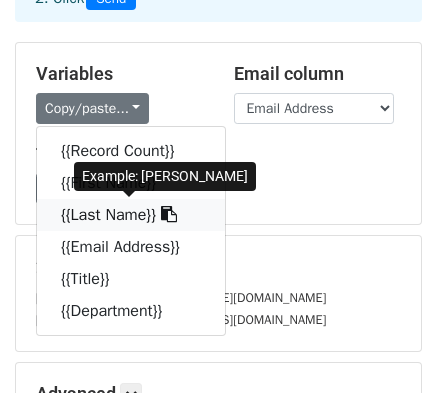 click on "{{Last Name}}" at bounding box center (131, 215) 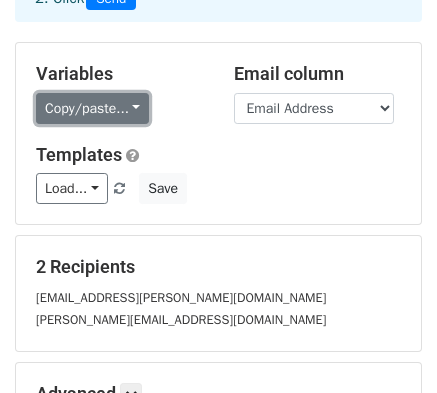 click on "Copy/paste..." at bounding box center (92, 108) 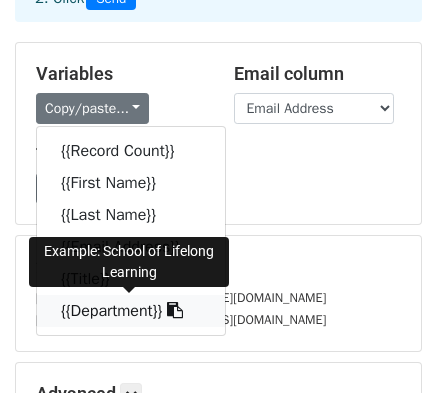 click on "{{Department}}" at bounding box center (131, 311) 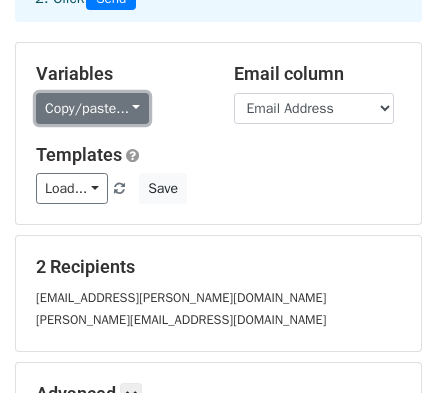 click on "Copy/paste..." at bounding box center (92, 108) 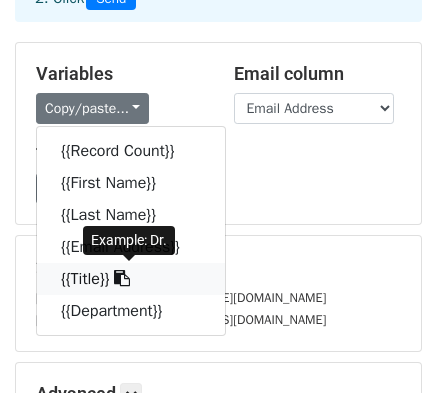 click on "{{Title}}" at bounding box center [131, 279] 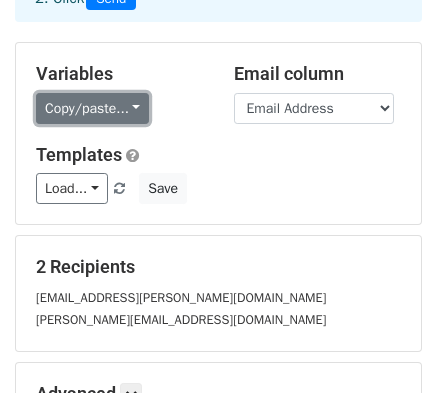 click on "Copy/paste..." at bounding box center [92, 108] 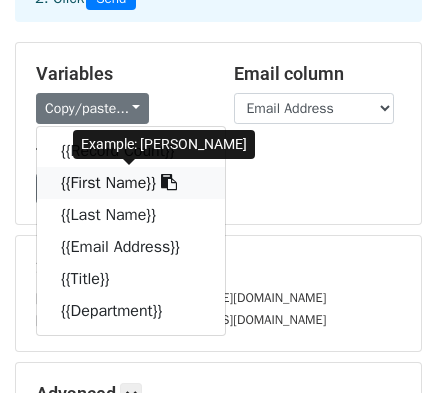 click on "{{First Name}}" at bounding box center [131, 183] 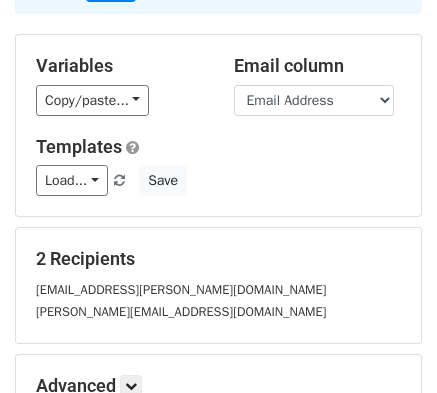 scroll, scrollTop: 154, scrollLeft: 0, axis: vertical 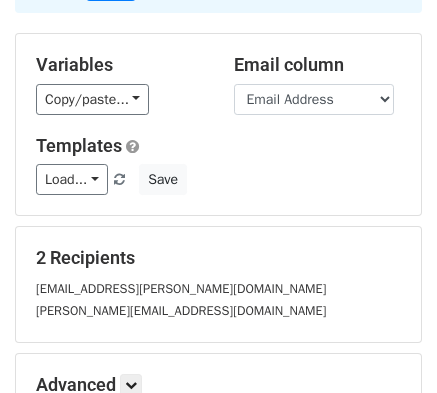 click on "josephine.laggui@dlsu.edu.ph" at bounding box center (181, 311) 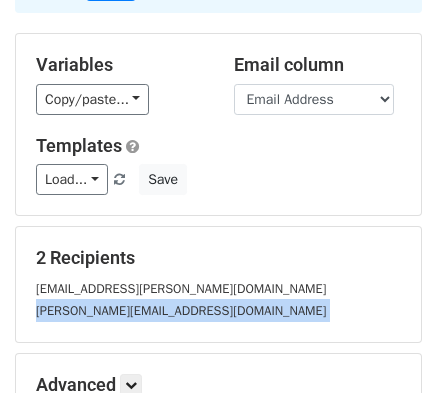 click on "josephine.laggui@dlsu.edu.ph" at bounding box center (218, 310) 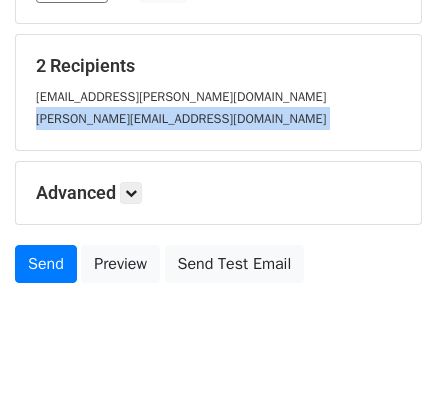 scroll, scrollTop: 353, scrollLeft: 0, axis: vertical 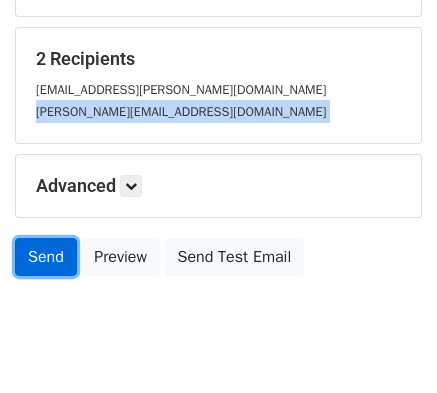 click on "Send" at bounding box center (46, 257) 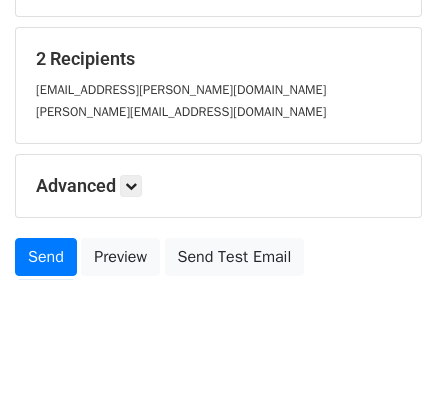 click on "Variables
Copy/paste...
{{Record Count}}
{{First Name}}
{{Last Name}}
{{Email Address}}
{{Title}}
{{Department}}
Email column
Record Count
First Name
Last Name
Email Address
Title
Department
Templates
Load...
No templates saved
Save
2 Recipients
rodiel.ferrer@dlsu.edu.ph
josephine.laggui@dlsu.edu.ph
Advanced
Tracking
Track Opens
UTM Codes
Track Clicks
Filters
Only include spreadsheet rows that match the following filters:
Schedule
Send now
Unsubscribe
Add unsubscribe link
Copy unsubscribe link
Send
Preview
Send Test Email" at bounding box center [218, 60] 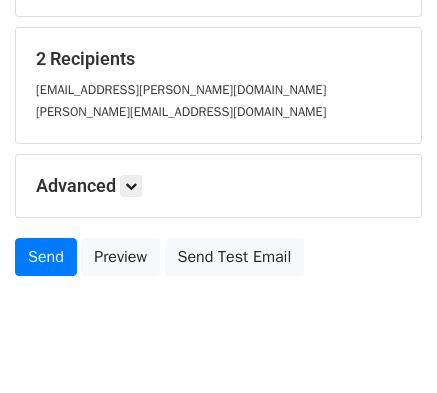 click on "josephine.laggui@dlsu.edu.ph" at bounding box center (218, 111) 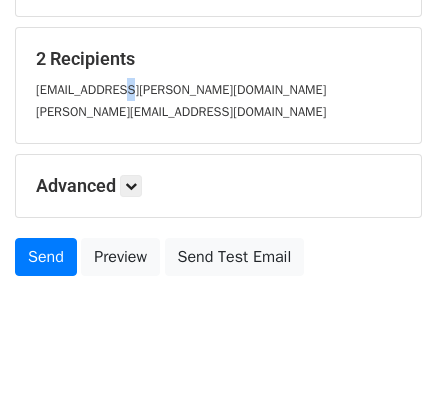 click on "rodiel.ferrer@dlsu.edu.ph" at bounding box center [181, 90] 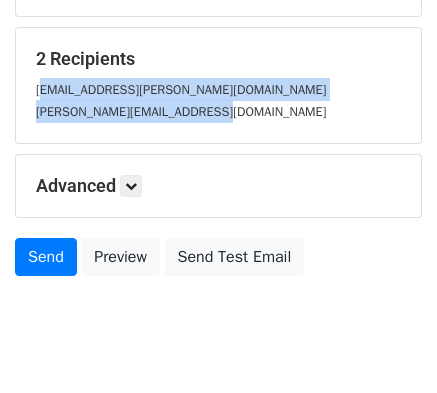 drag, startPoint x: 38, startPoint y: 91, endPoint x: 322, endPoint y: 140, distance: 288.1961 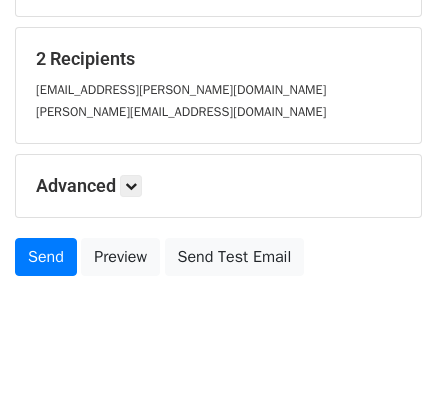 click on "Advanced
Tracking
Track Opens
UTM Codes
Track Clicks
Filters
Only include spreadsheet rows that match the following filters:
Schedule
Send now
Unsubscribe
Add unsubscribe link
Copy unsubscribe link" at bounding box center (218, 186) 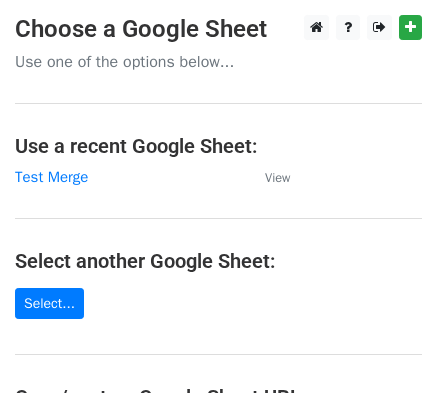 scroll, scrollTop: 0, scrollLeft: 0, axis: both 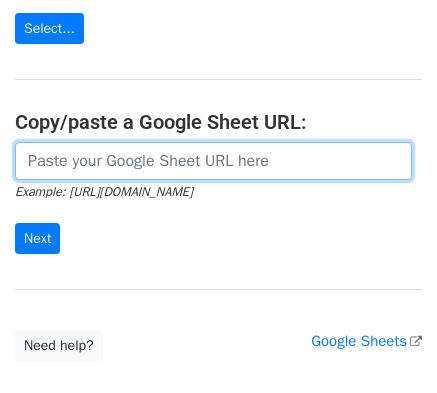 click at bounding box center (213, 161) 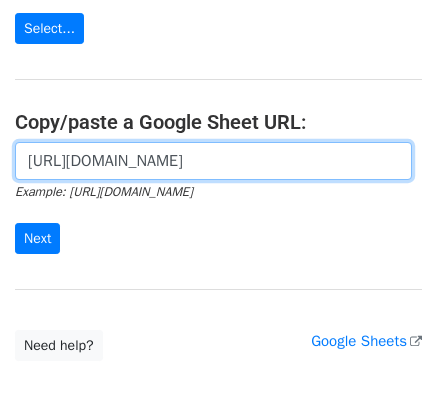 scroll, scrollTop: 0, scrollLeft: 423, axis: horizontal 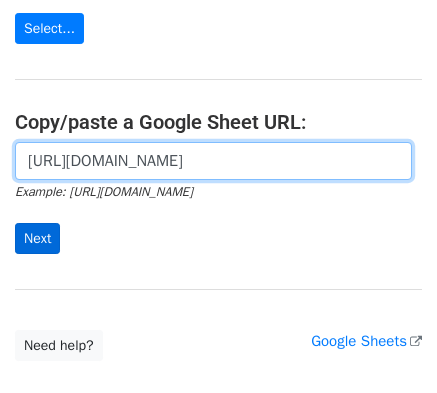 type on "https://docs.google.com/spreadsheets/d/1gJ1g_IYVEeGluHpdo0KRT9g_R0ce2Ntuh9f0i9n6778/edit?gid=0#gid=0" 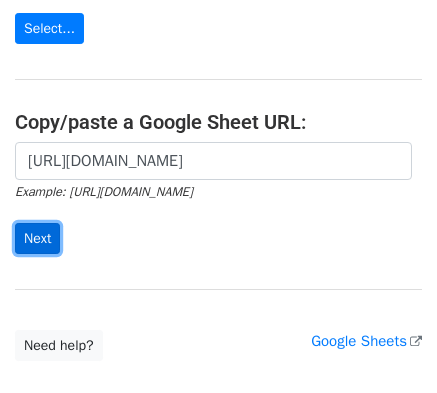 scroll, scrollTop: 0, scrollLeft: 0, axis: both 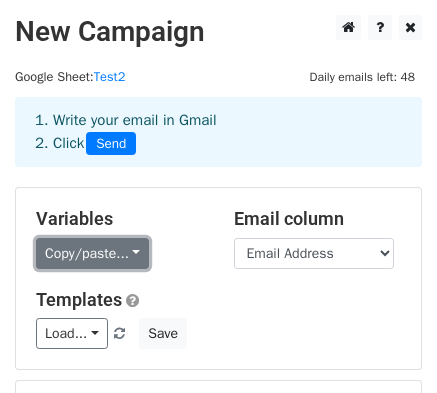 click on "Copy/paste..." at bounding box center (92, 253) 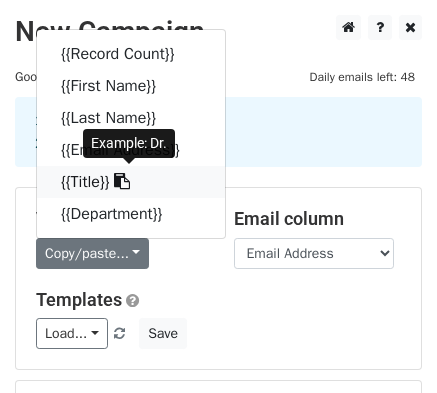 click on "{{Title}}" at bounding box center [131, 182] 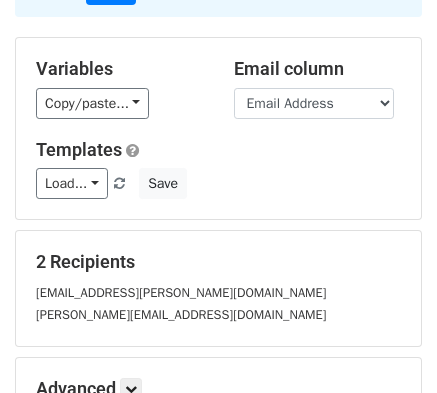 scroll, scrollTop: 157, scrollLeft: 0, axis: vertical 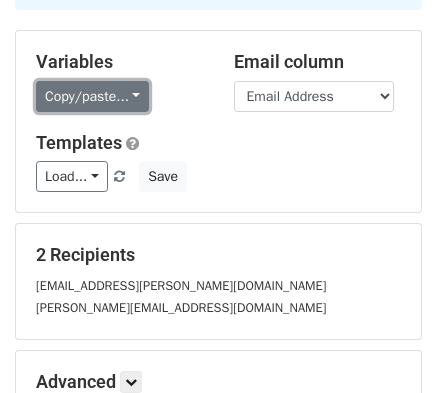 click on "Copy/paste..." at bounding box center [92, 96] 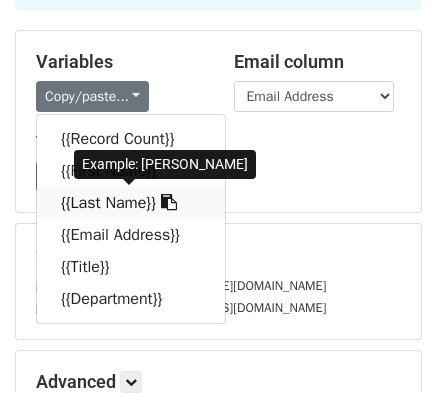 click on "{{Last Name}}" at bounding box center (131, 203) 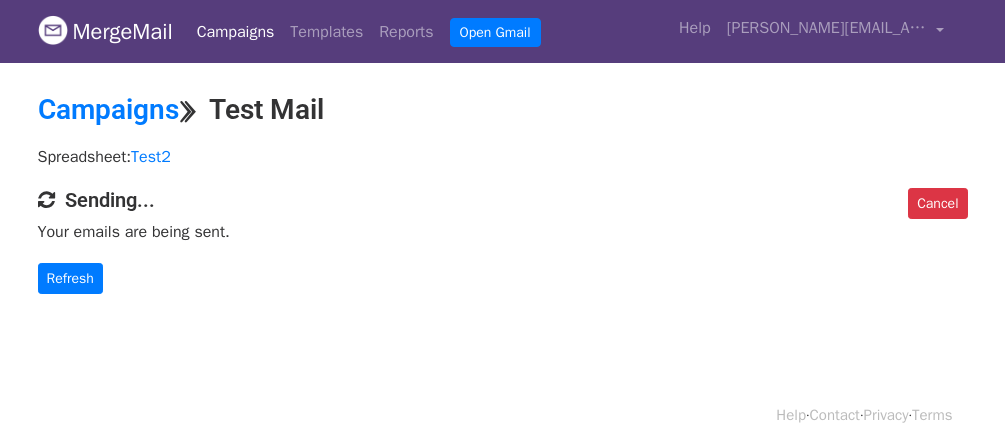 scroll, scrollTop: 0, scrollLeft: 0, axis: both 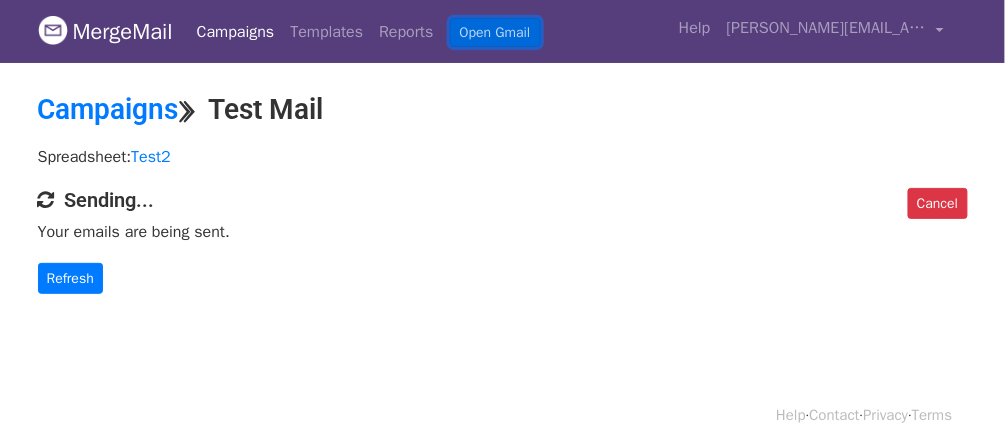 click on "Open Gmail" at bounding box center [495, 32] 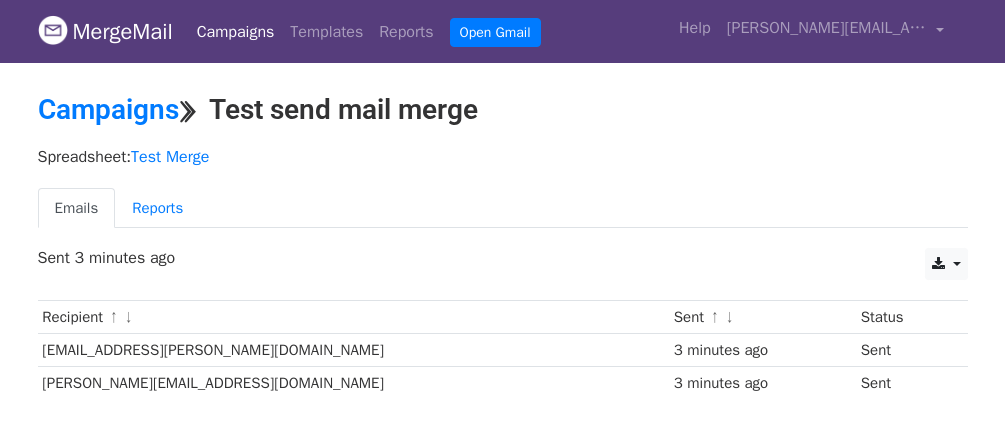 scroll, scrollTop: 0, scrollLeft: 0, axis: both 